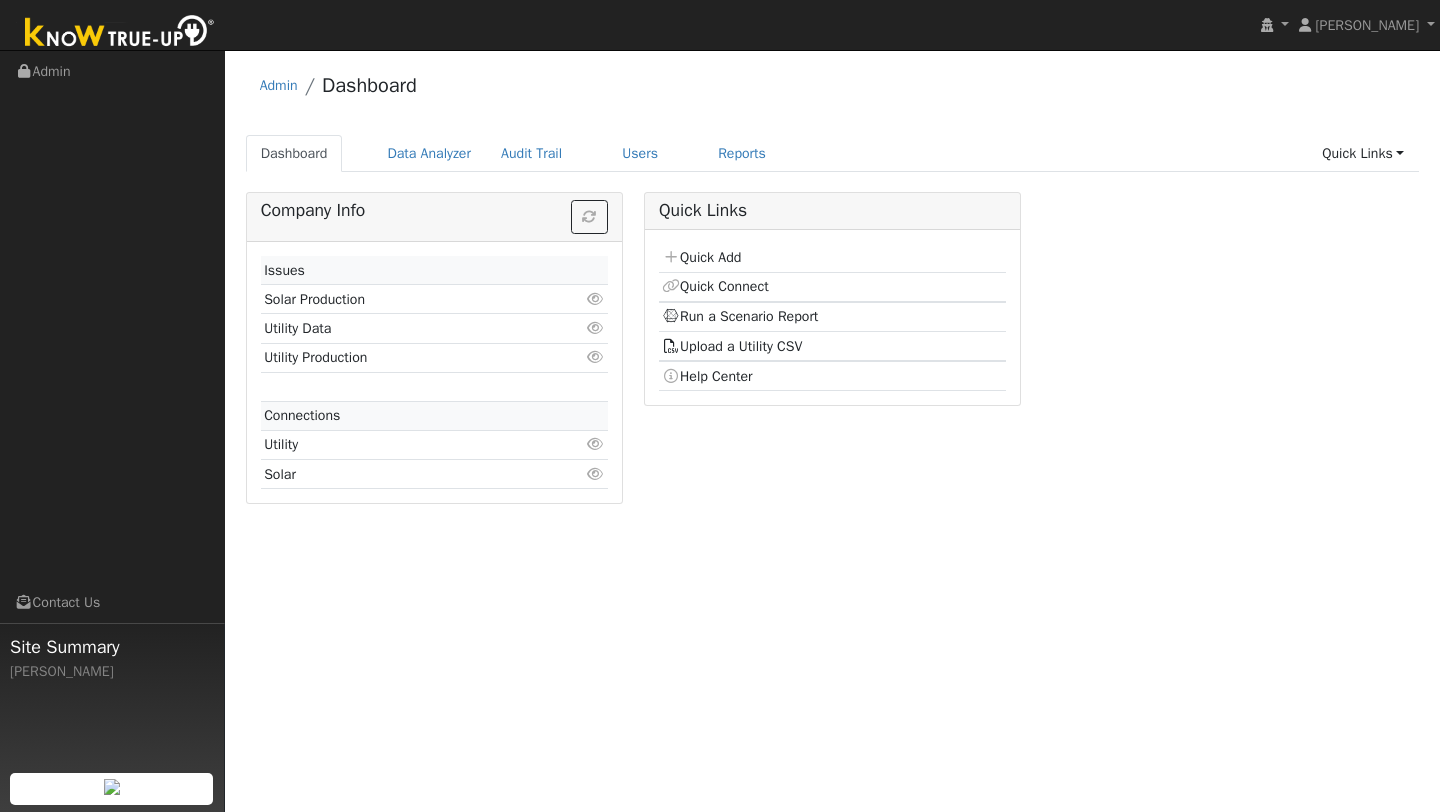 scroll, scrollTop: 0, scrollLeft: 0, axis: both 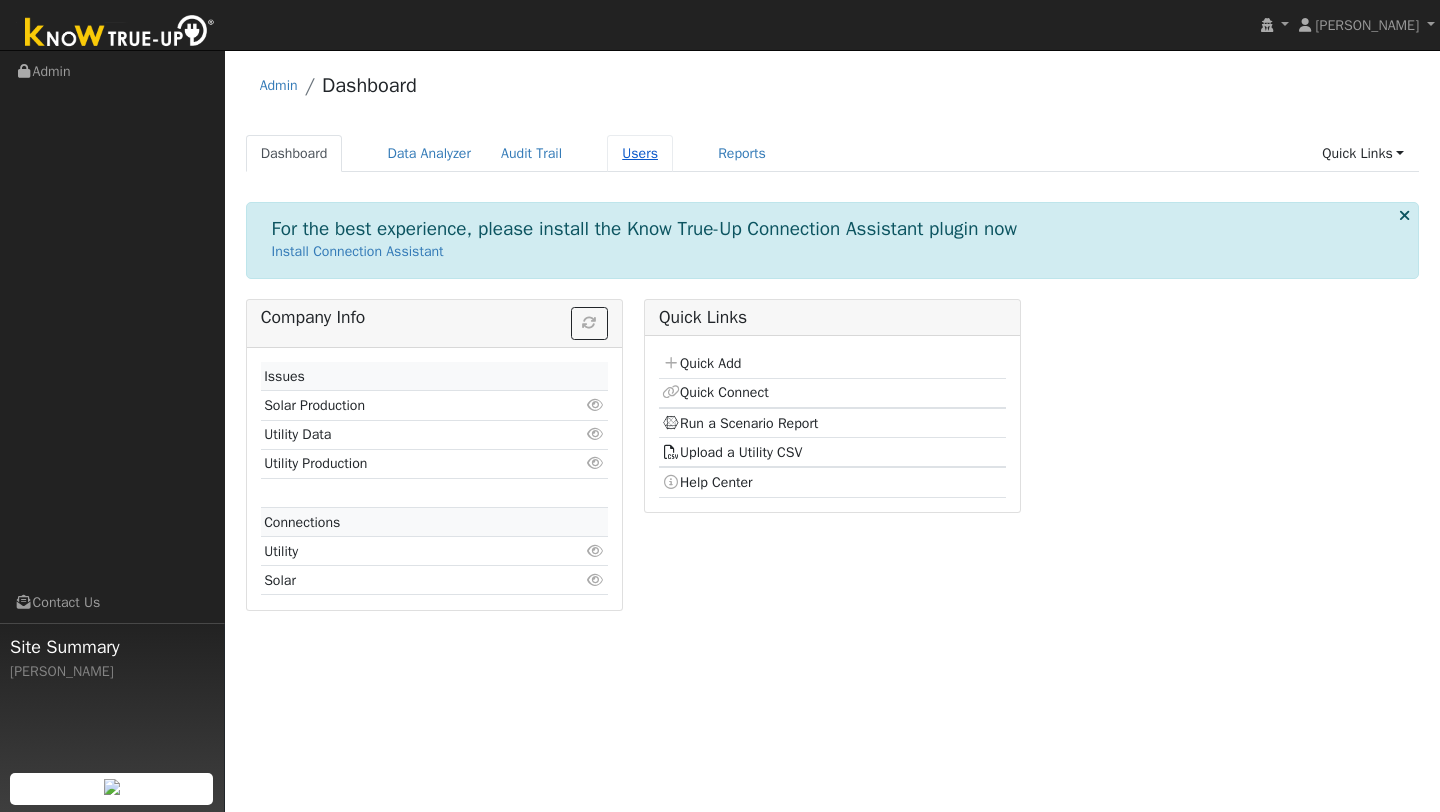 click on "Users" at bounding box center (640, 153) 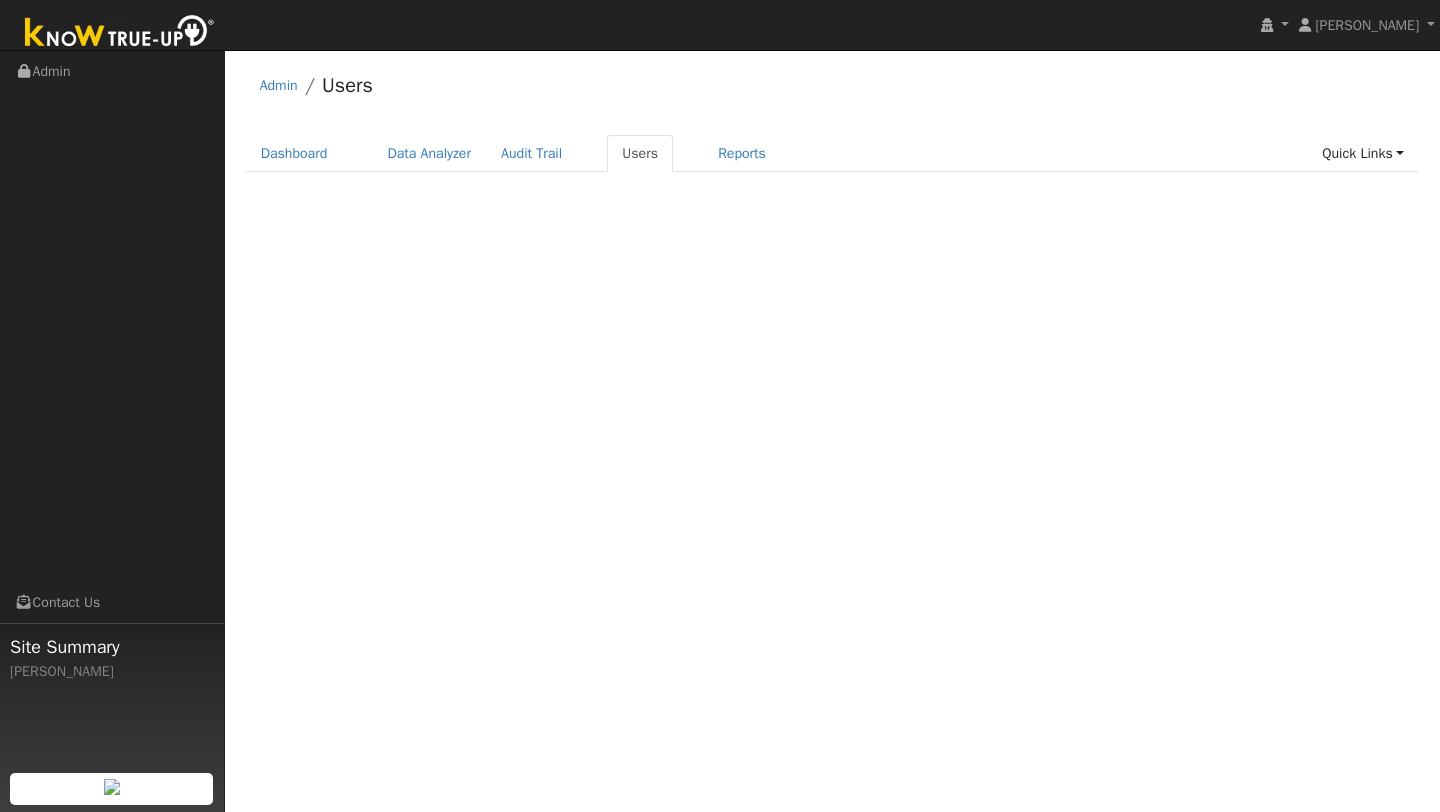 scroll, scrollTop: 0, scrollLeft: 0, axis: both 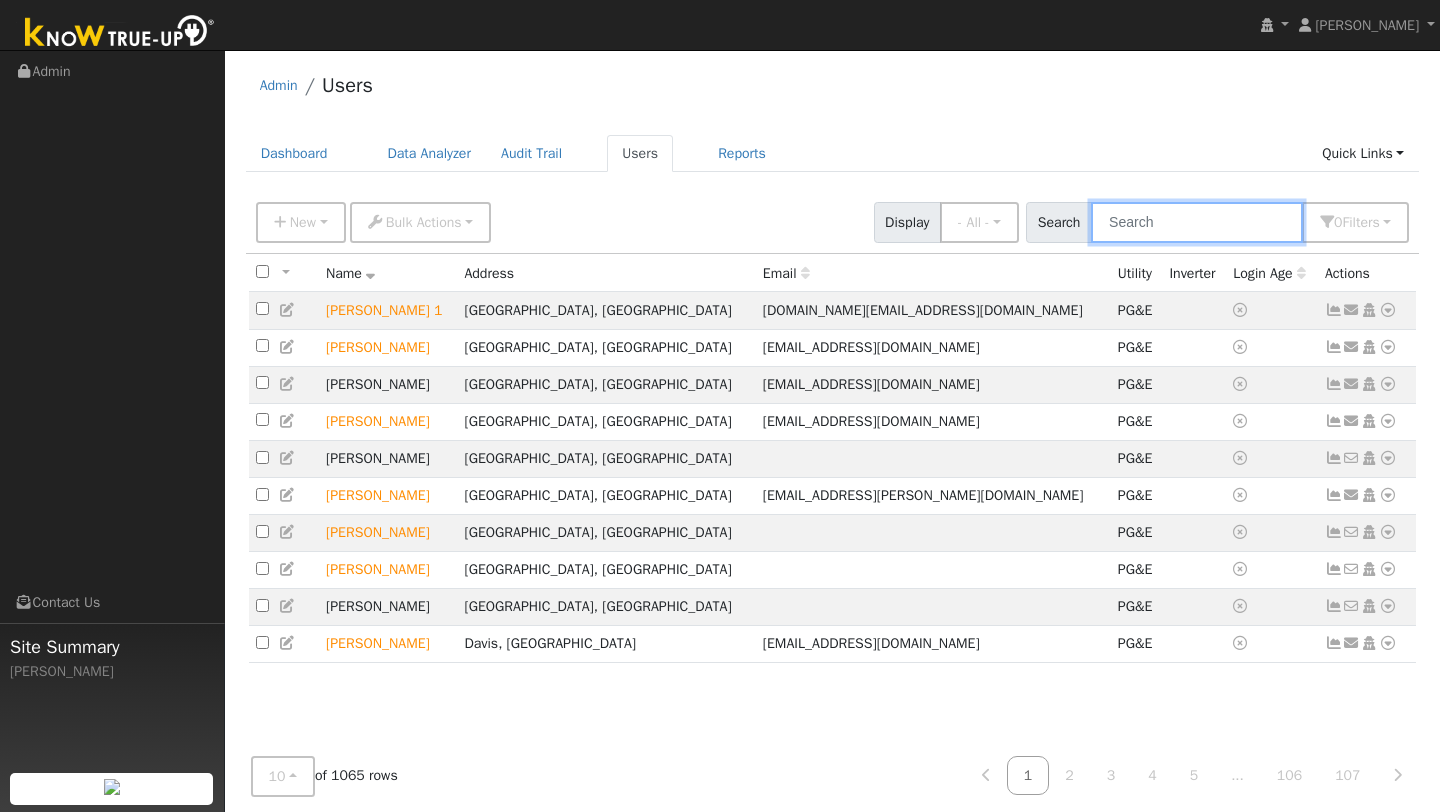 click at bounding box center [1197, 222] 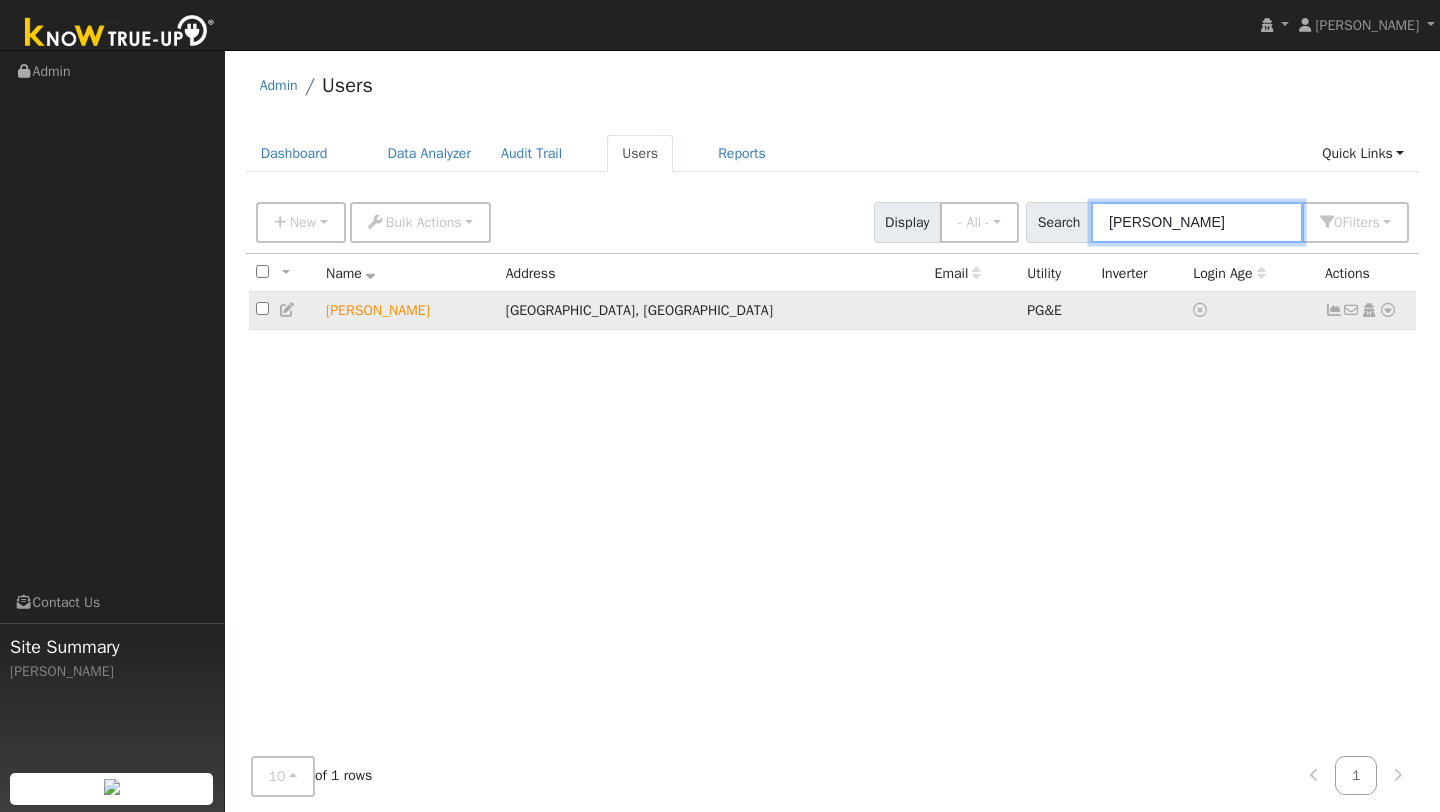 type on "[PERSON_NAME]" 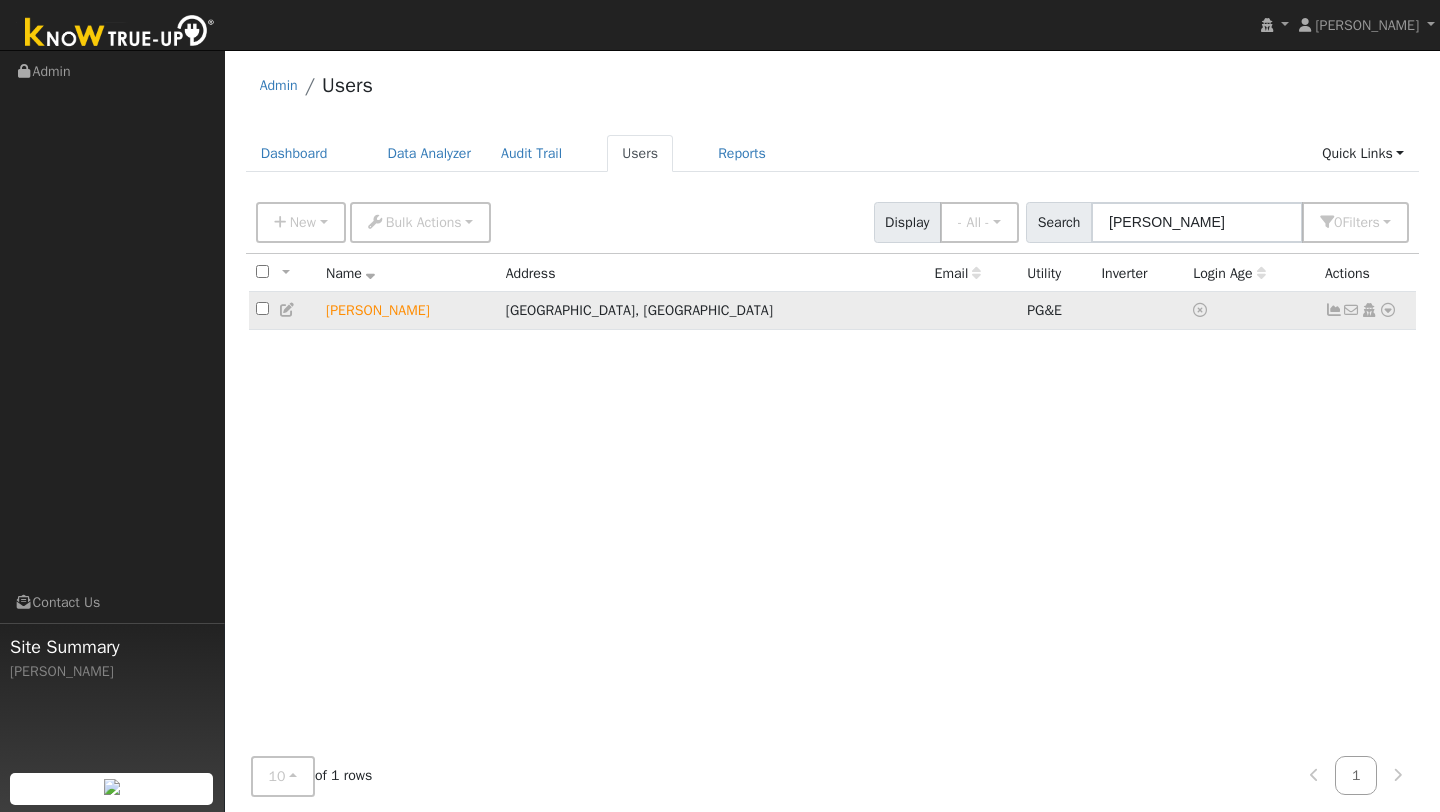 click at bounding box center (1388, 310) 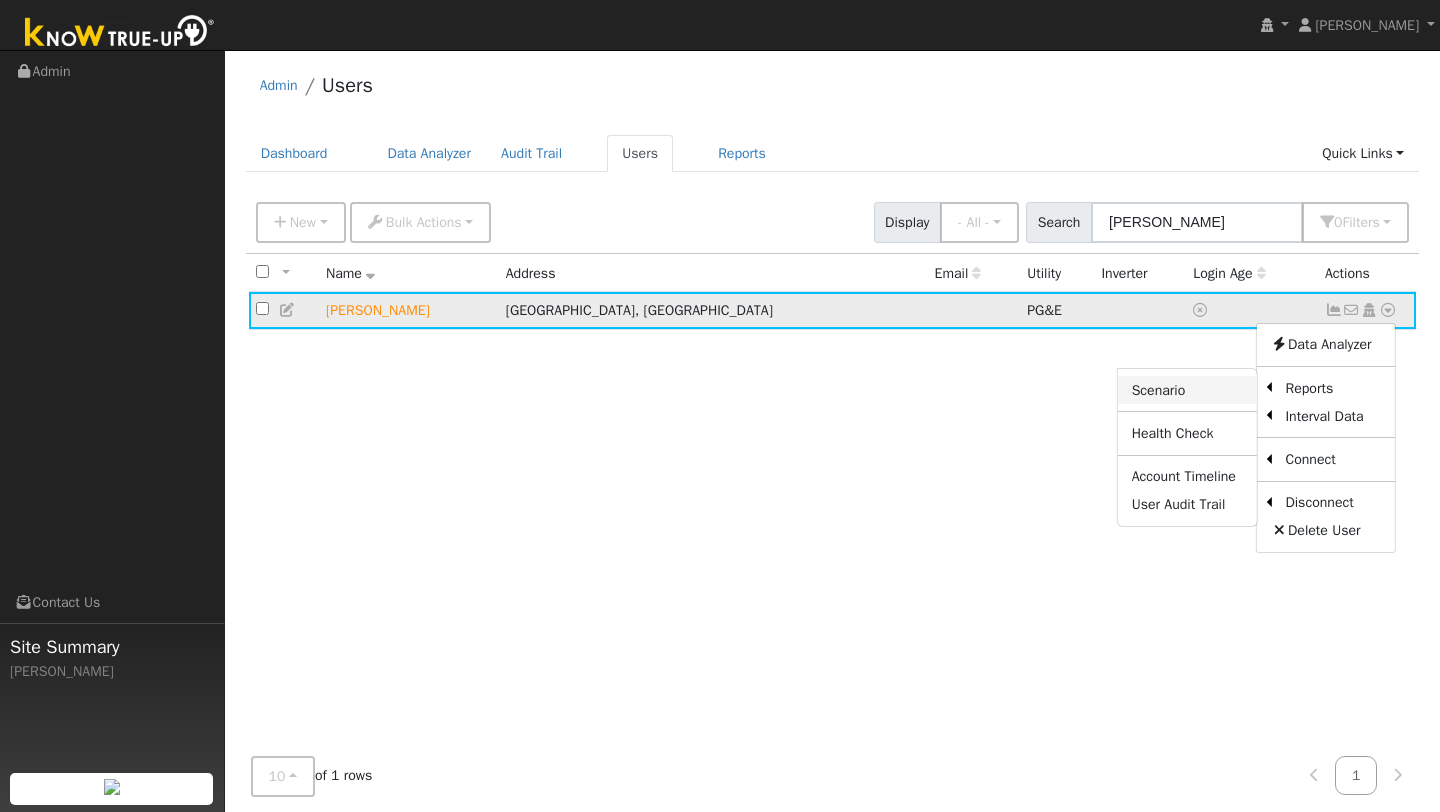 click on "Scenario" at bounding box center (1187, 390) 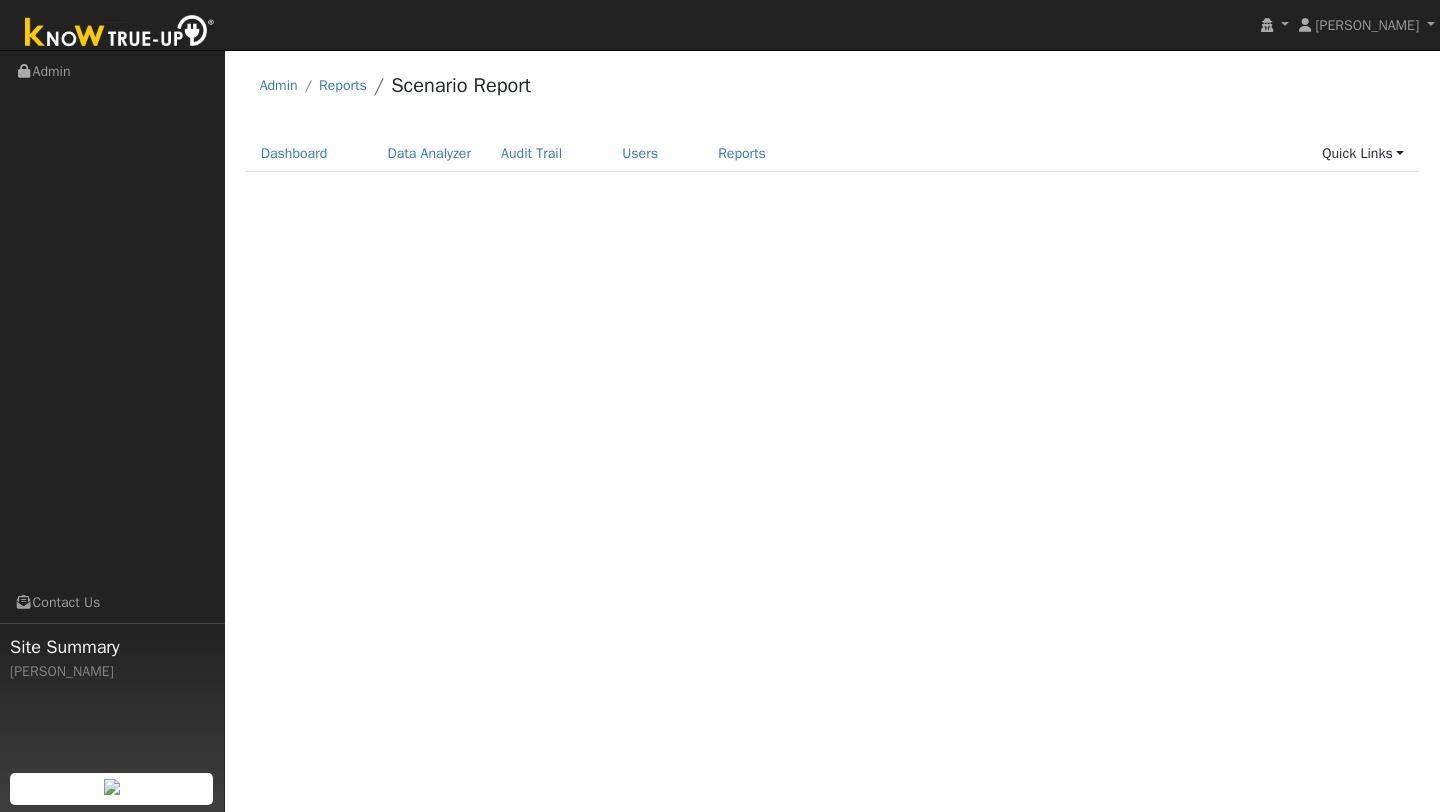 scroll, scrollTop: 0, scrollLeft: 0, axis: both 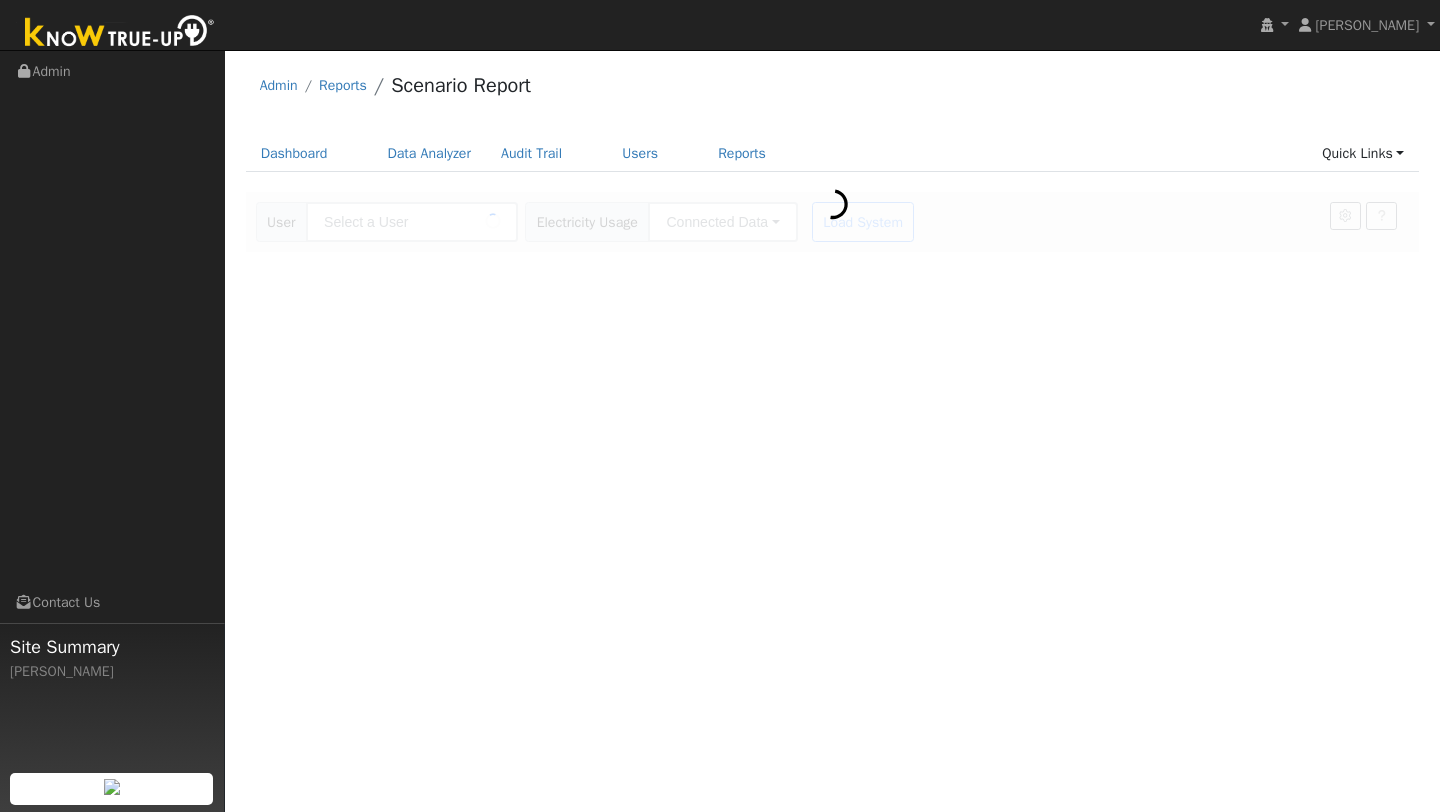 type on "[PERSON_NAME]" 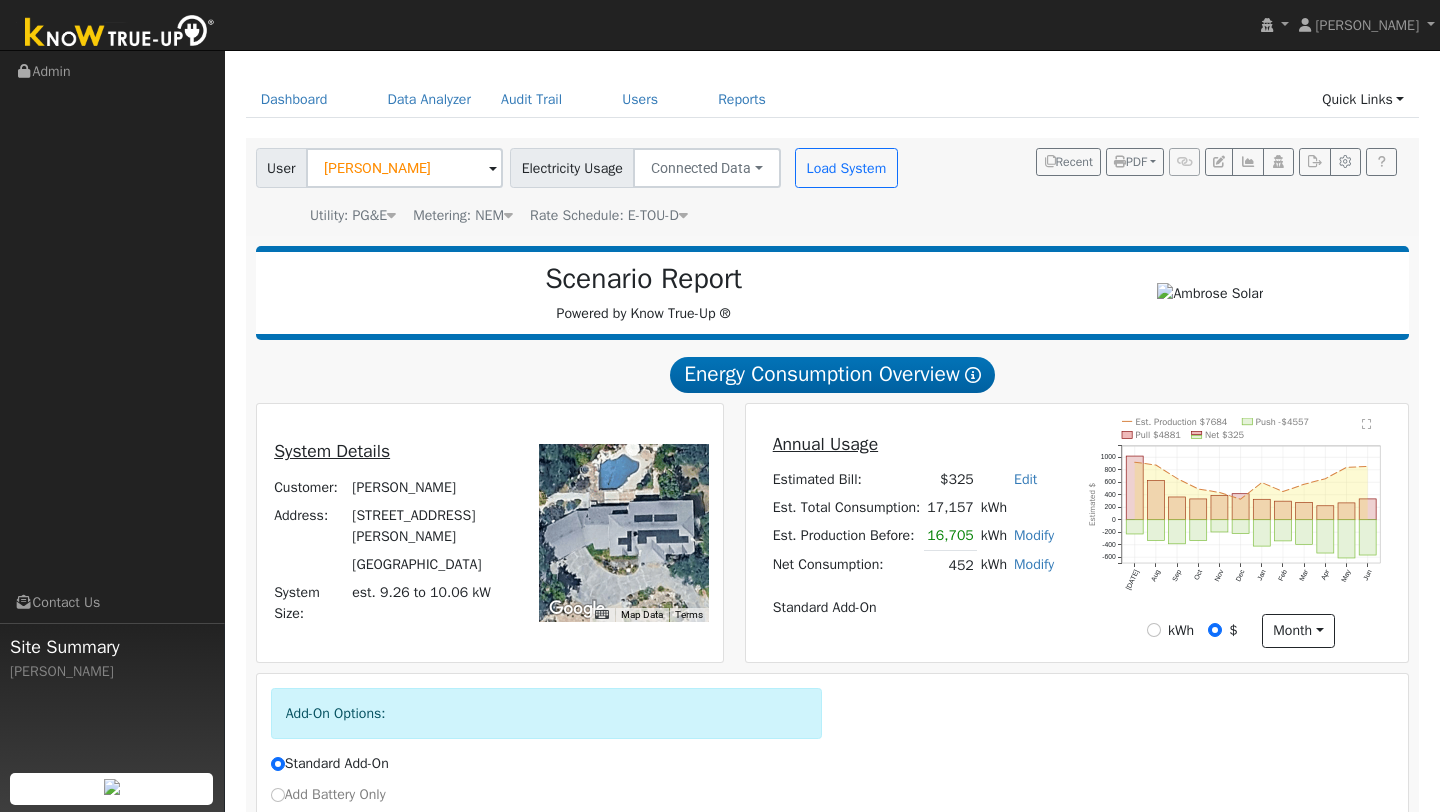 scroll, scrollTop: 37, scrollLeft: 0, axis: vertical 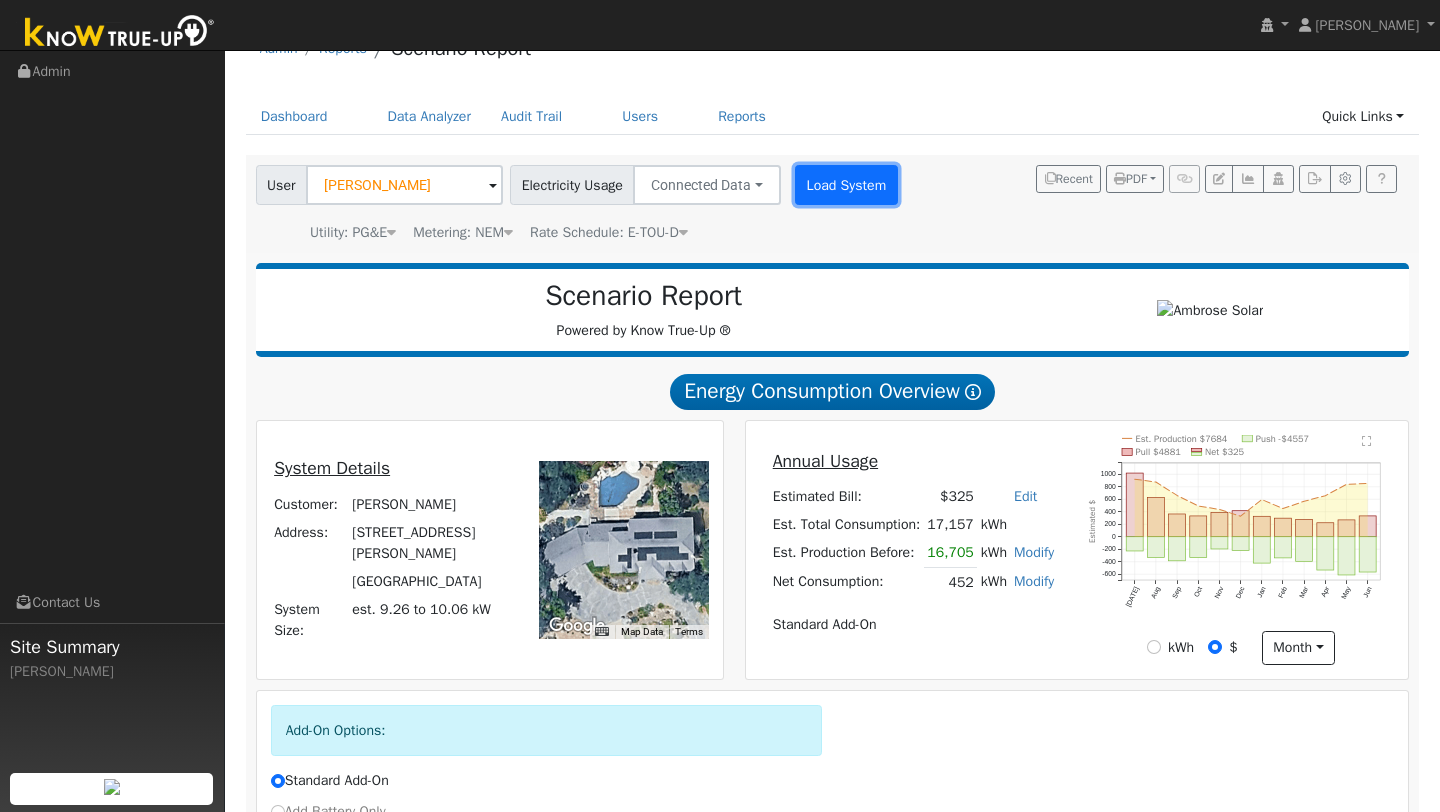 click on "Load System" at bounding box center (846, 185) 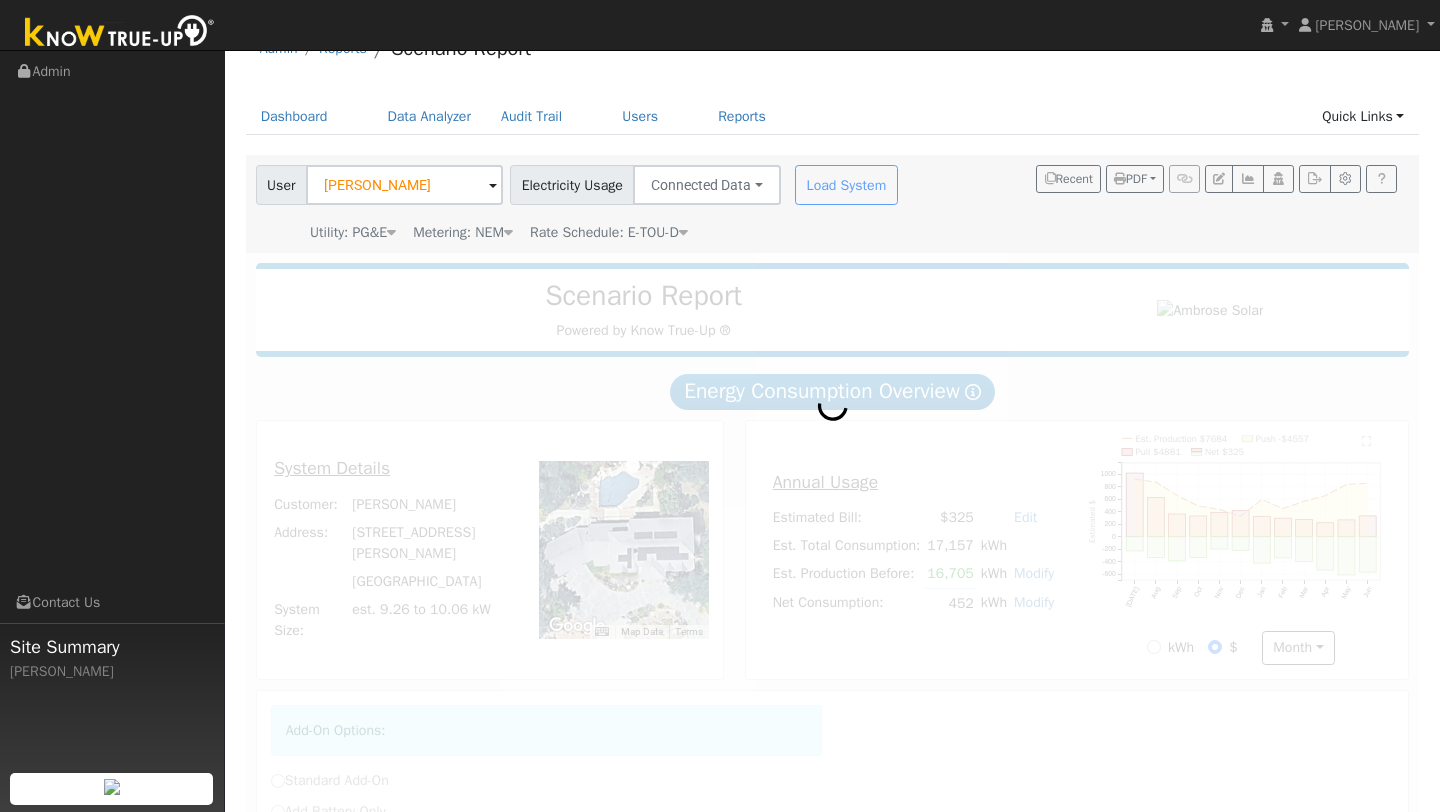 scroll, scrollTop: 187, scrollLeft: 0, axis: vertical 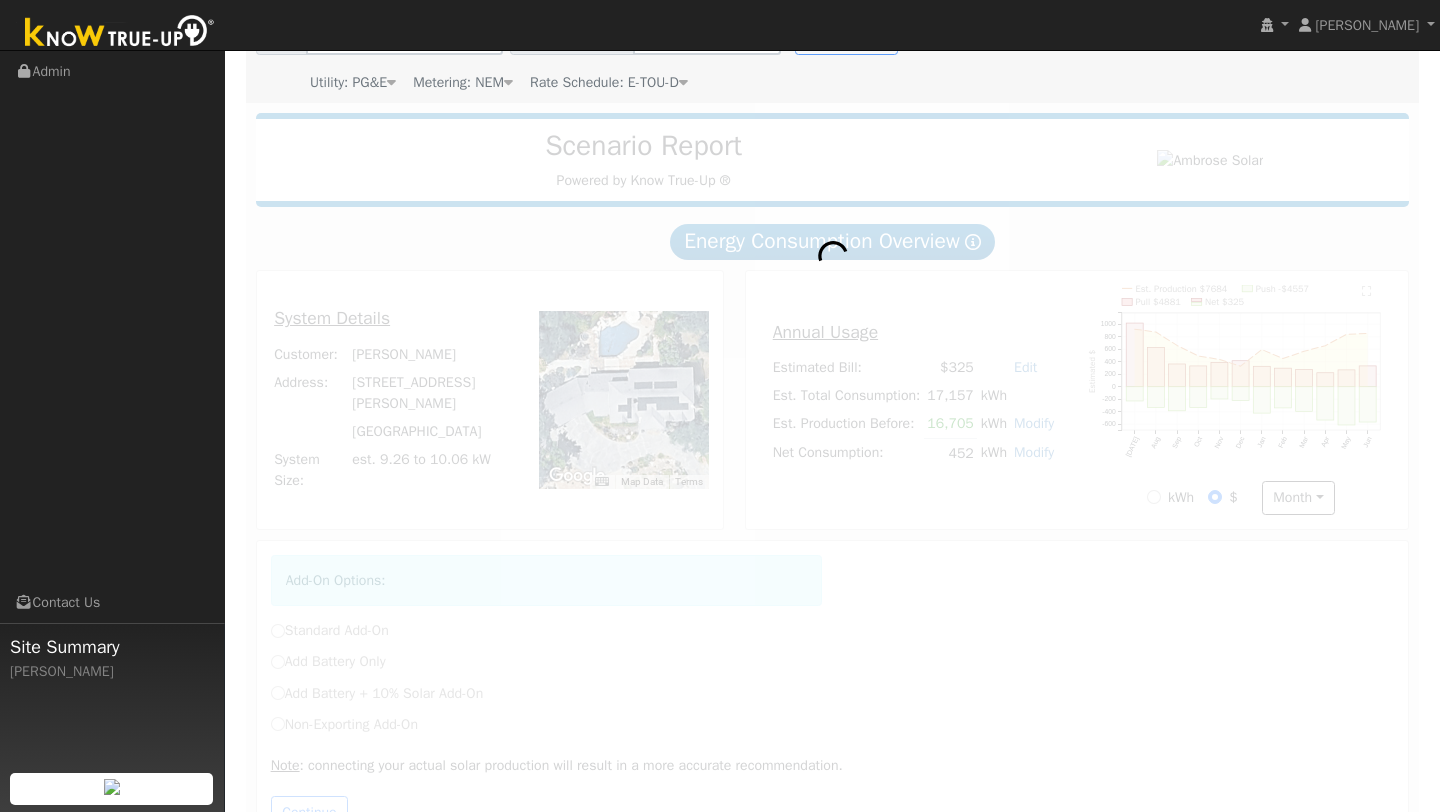 radio on "true" 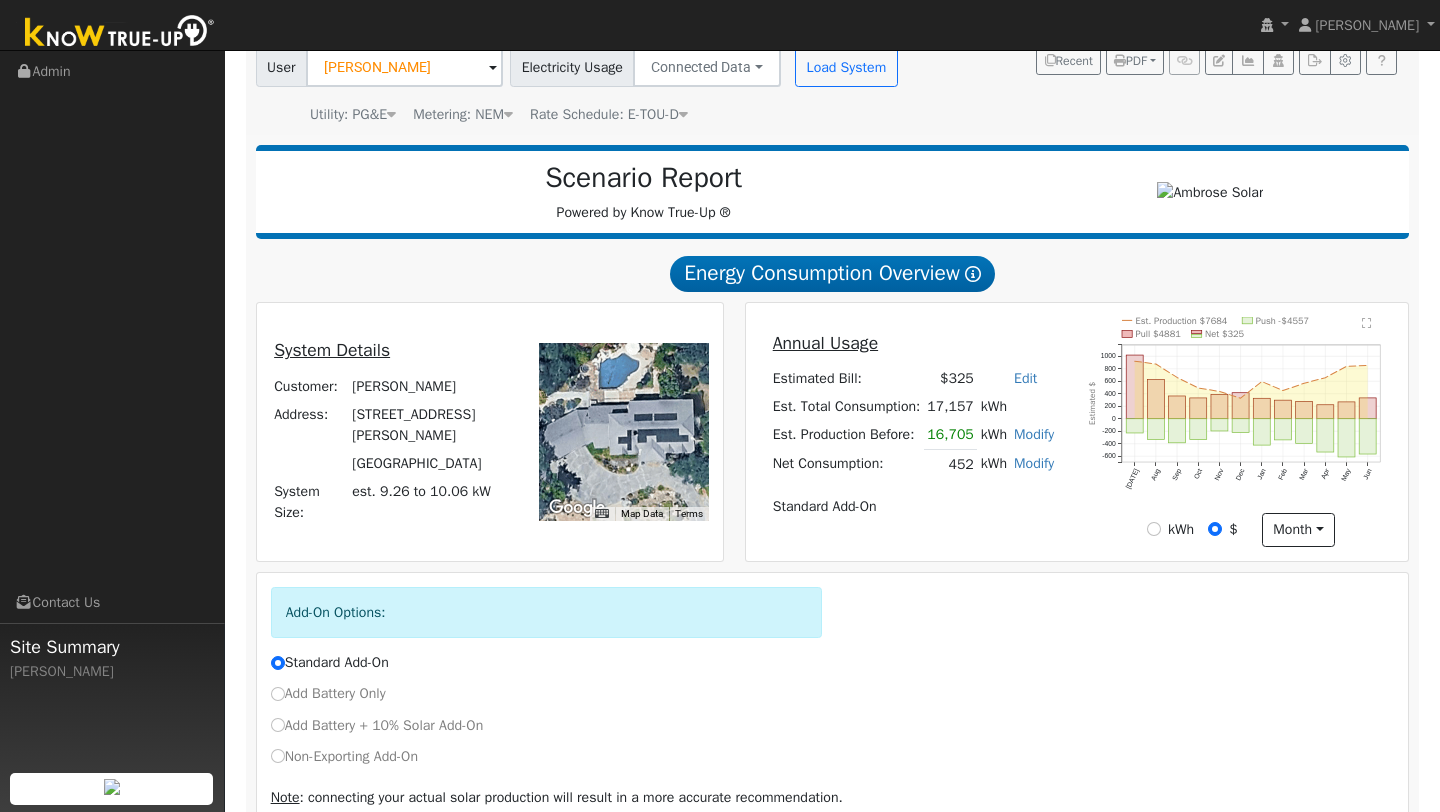 scroll, scrollTop: 113, scrollLeft: 0, axis: vertical 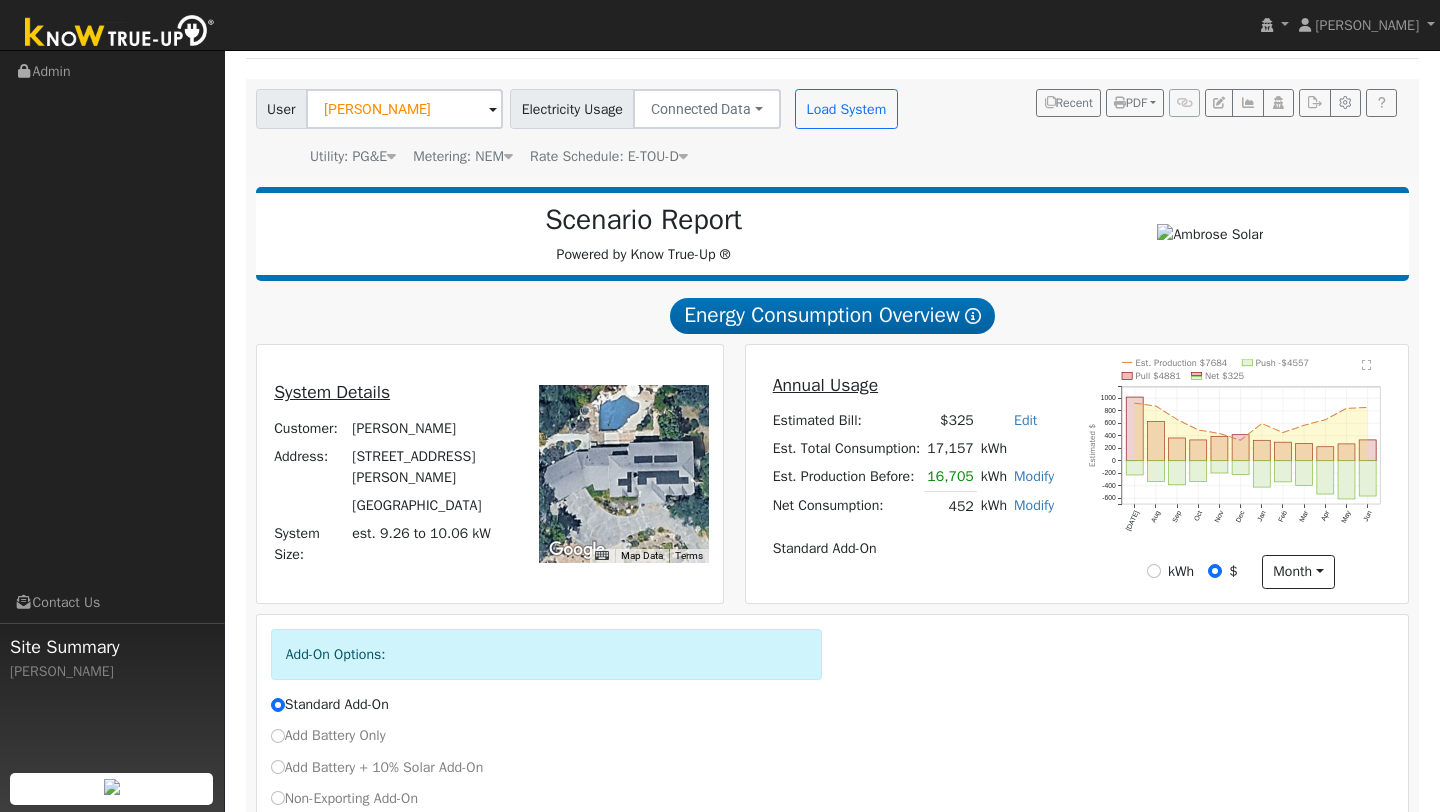click on "Rate Schedule: E-TOU-D" at bounding box center [609, 156] 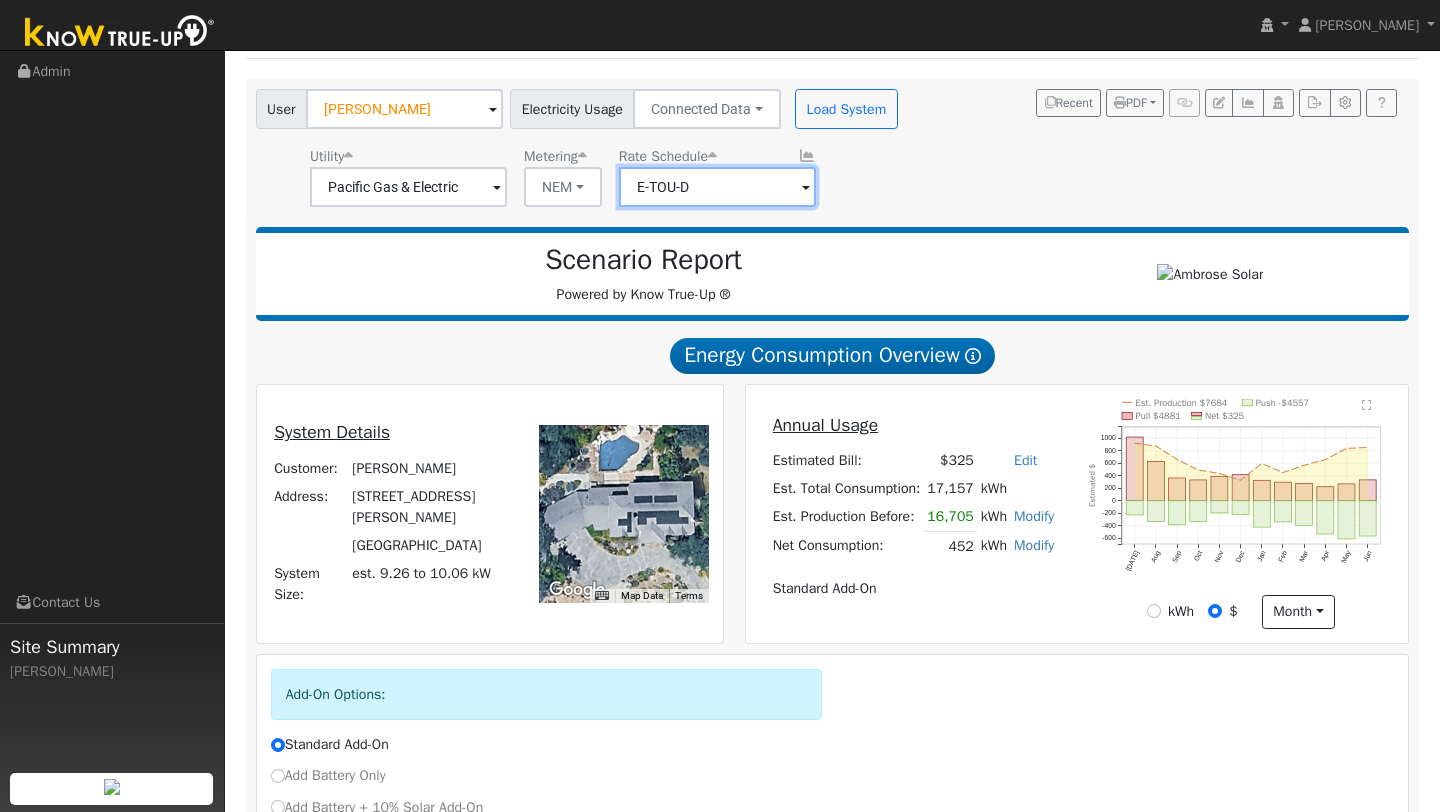 click on "E-TOU-D" at bounding box center [408, 187] 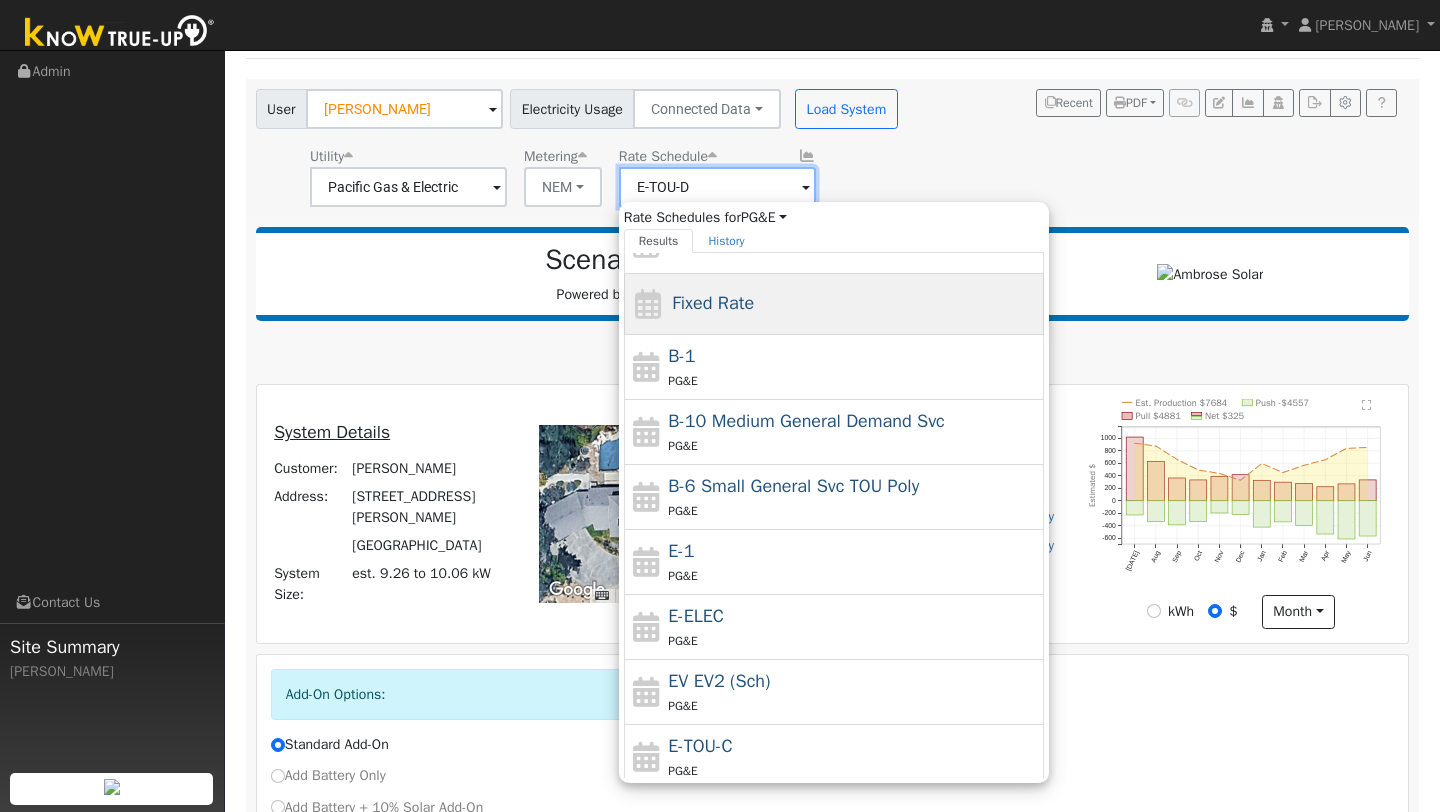 scroll, scrollTop: 43, scrollLeft: 0, axis: vertical 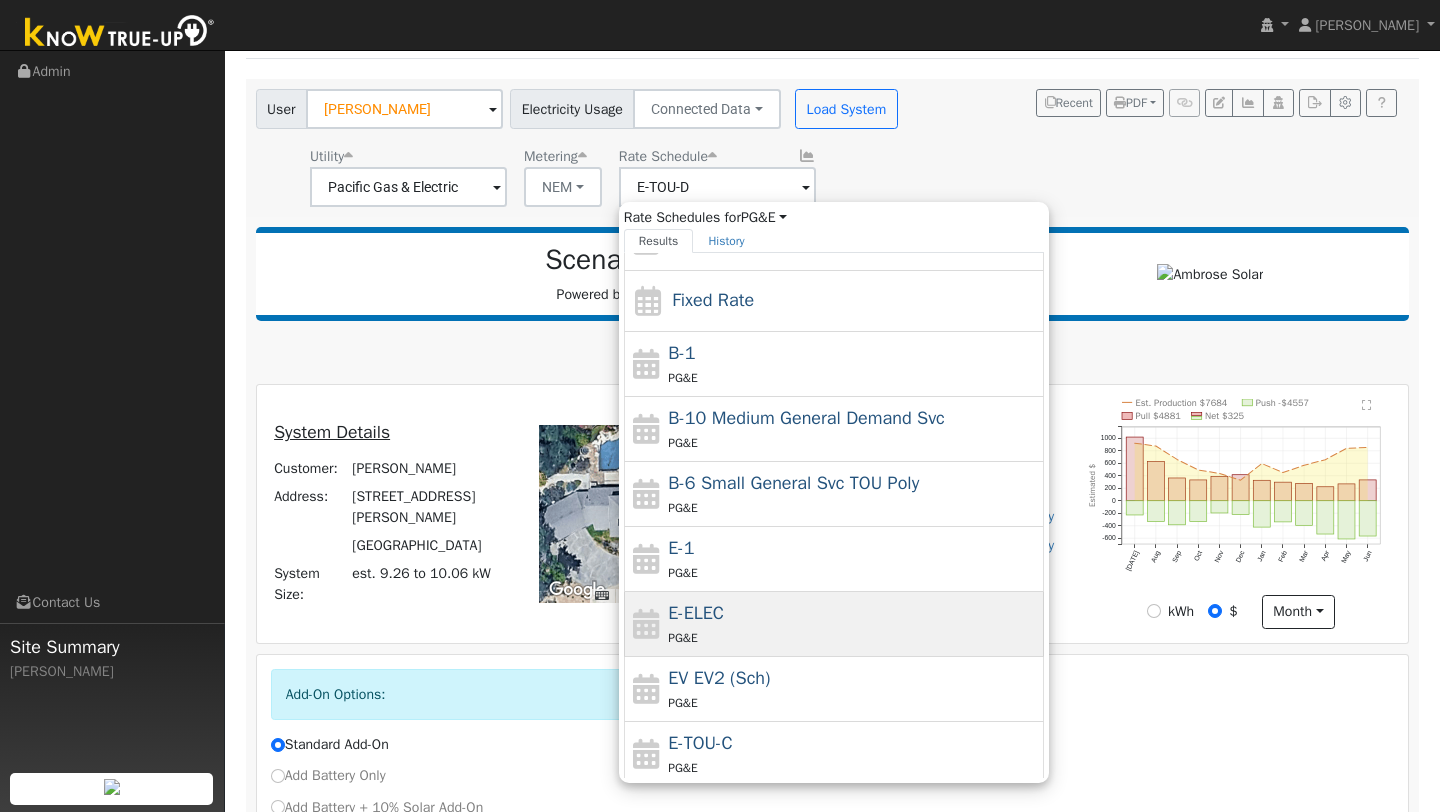 click on "E-ELEC" at bounding box center (696, 613) 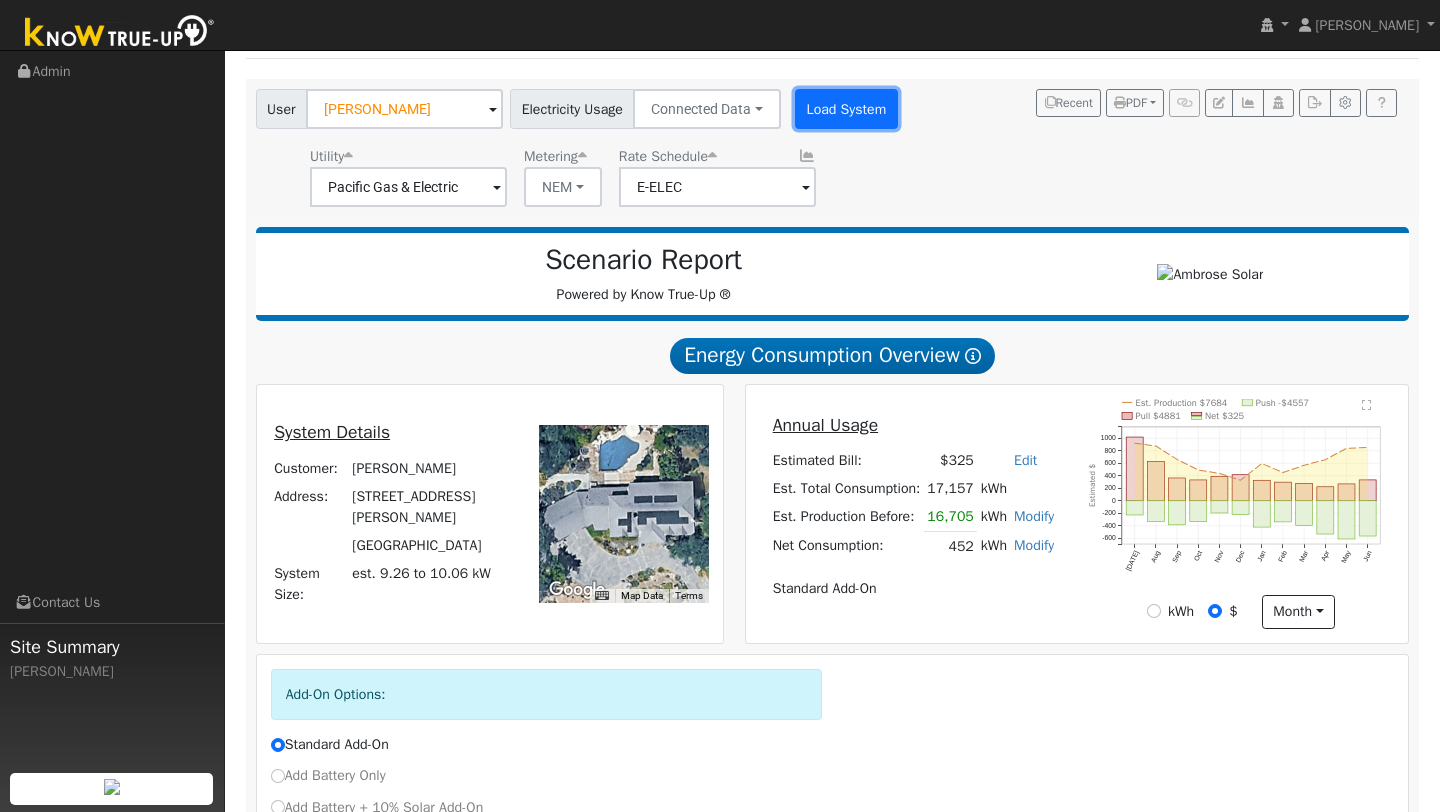 click on "Load System" at bounding box center (846, 109) 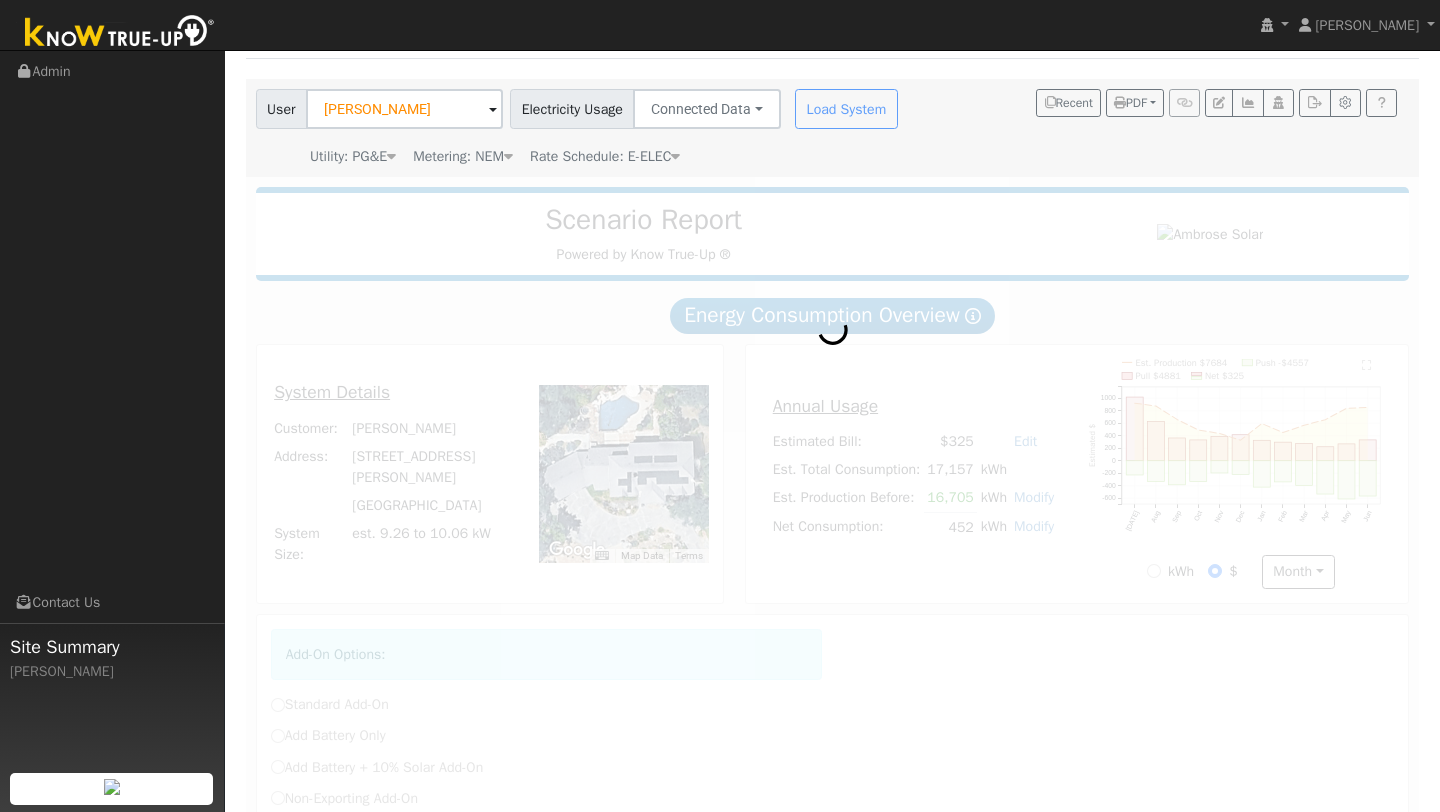 scroll, scrollTop: 238, scrollLeft: 0, axis: vertical 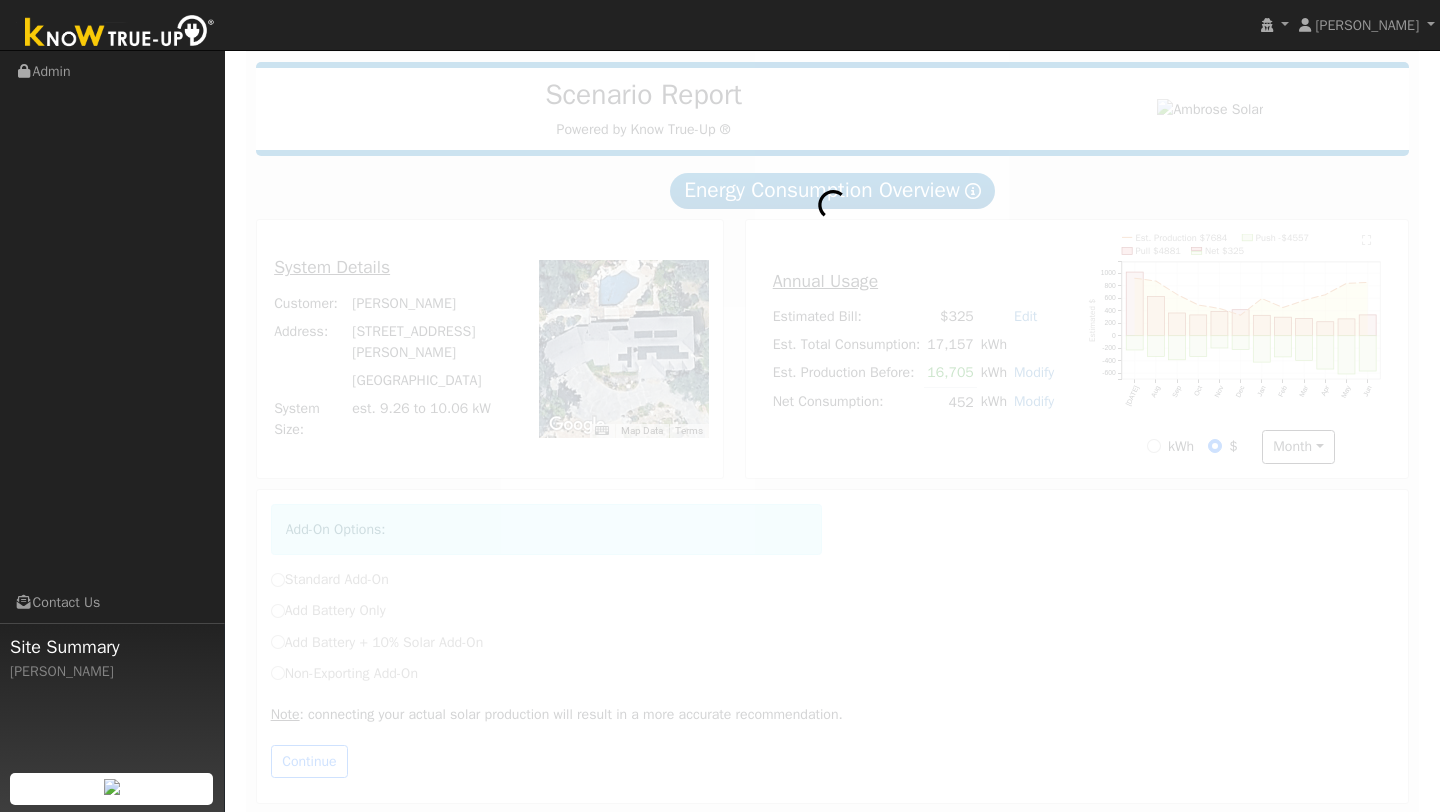 radio on "true" 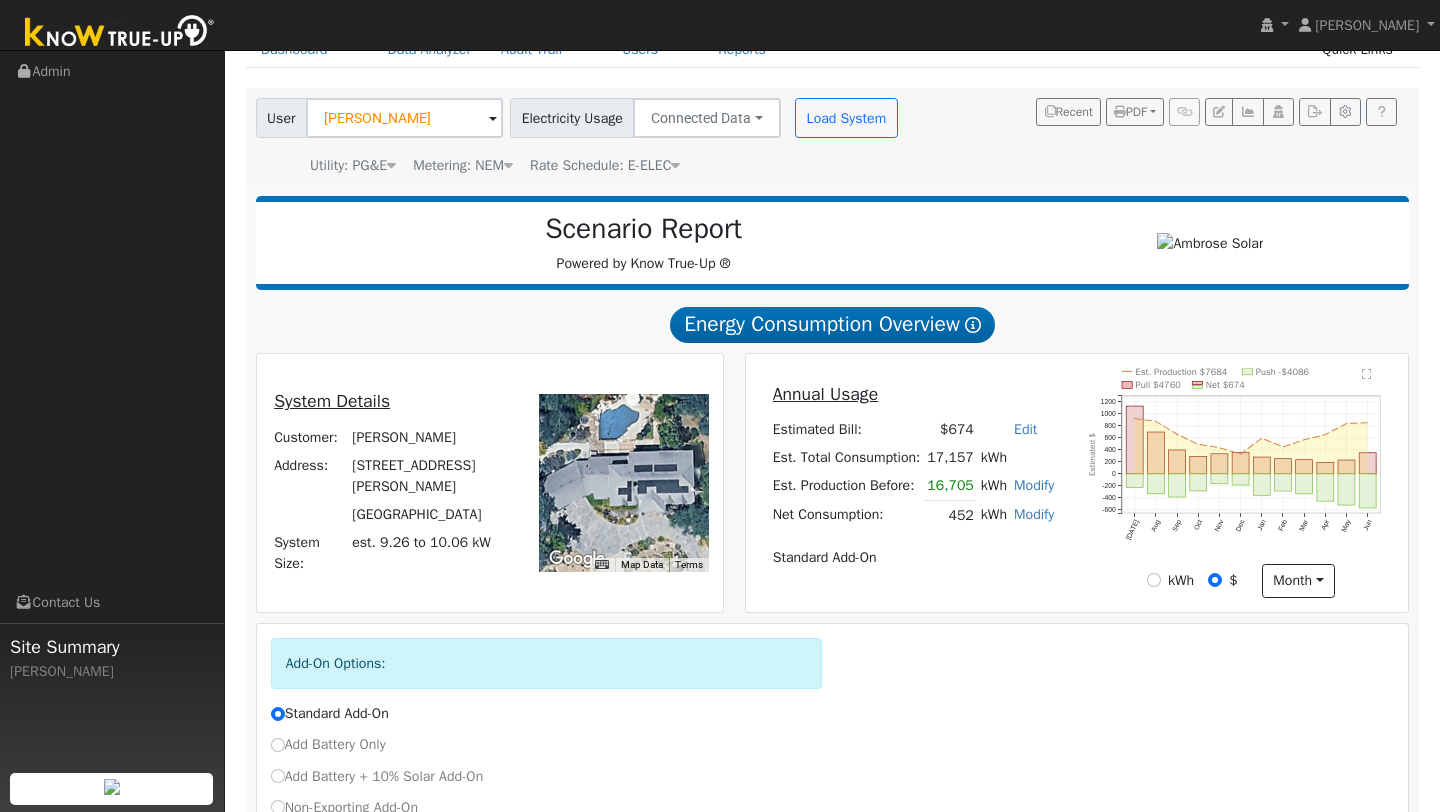 scroll, scrollTop: 81, scrollLeft: 0, axis: vertical 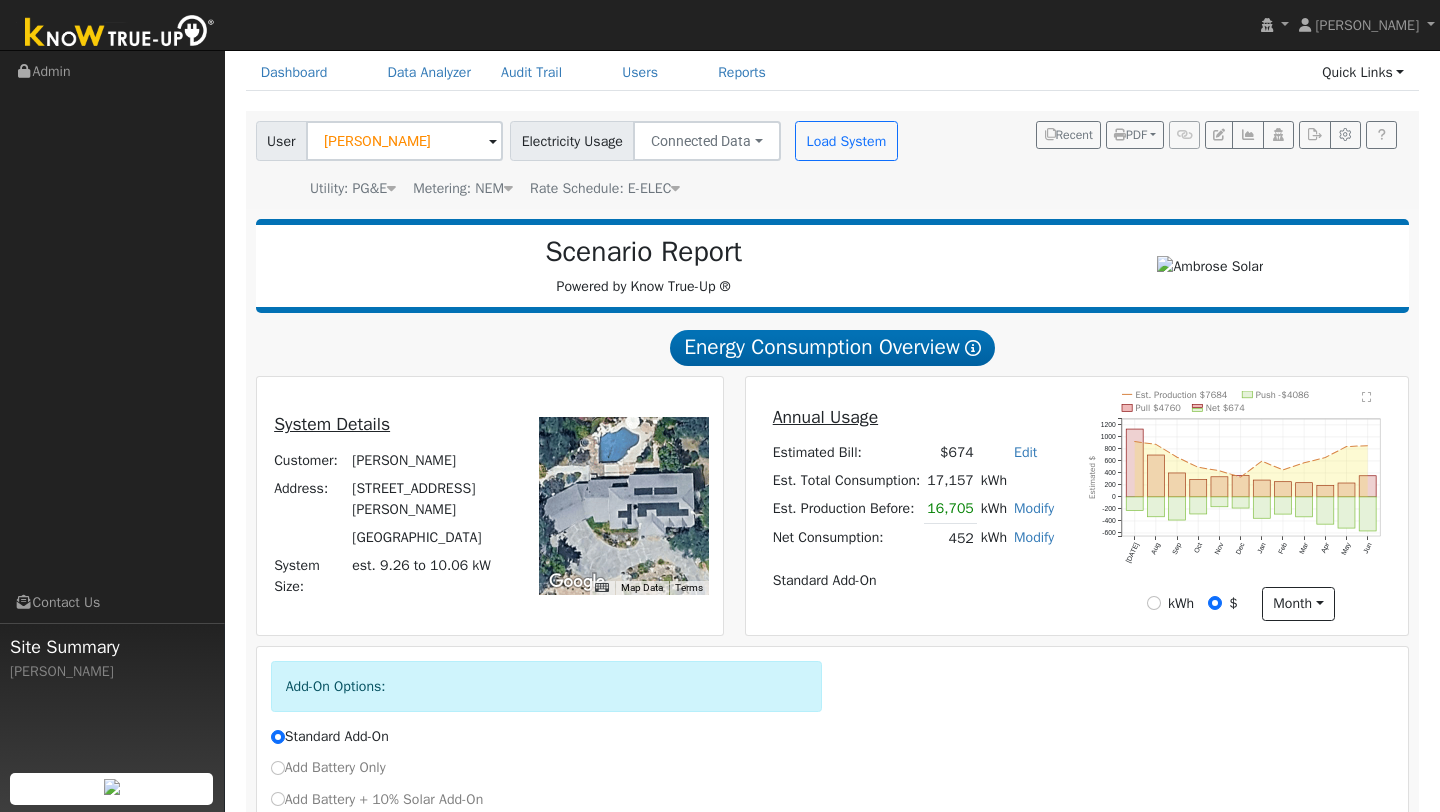 click on "Rate Schedule: E-ELEC" at bounding box center (605, 188) 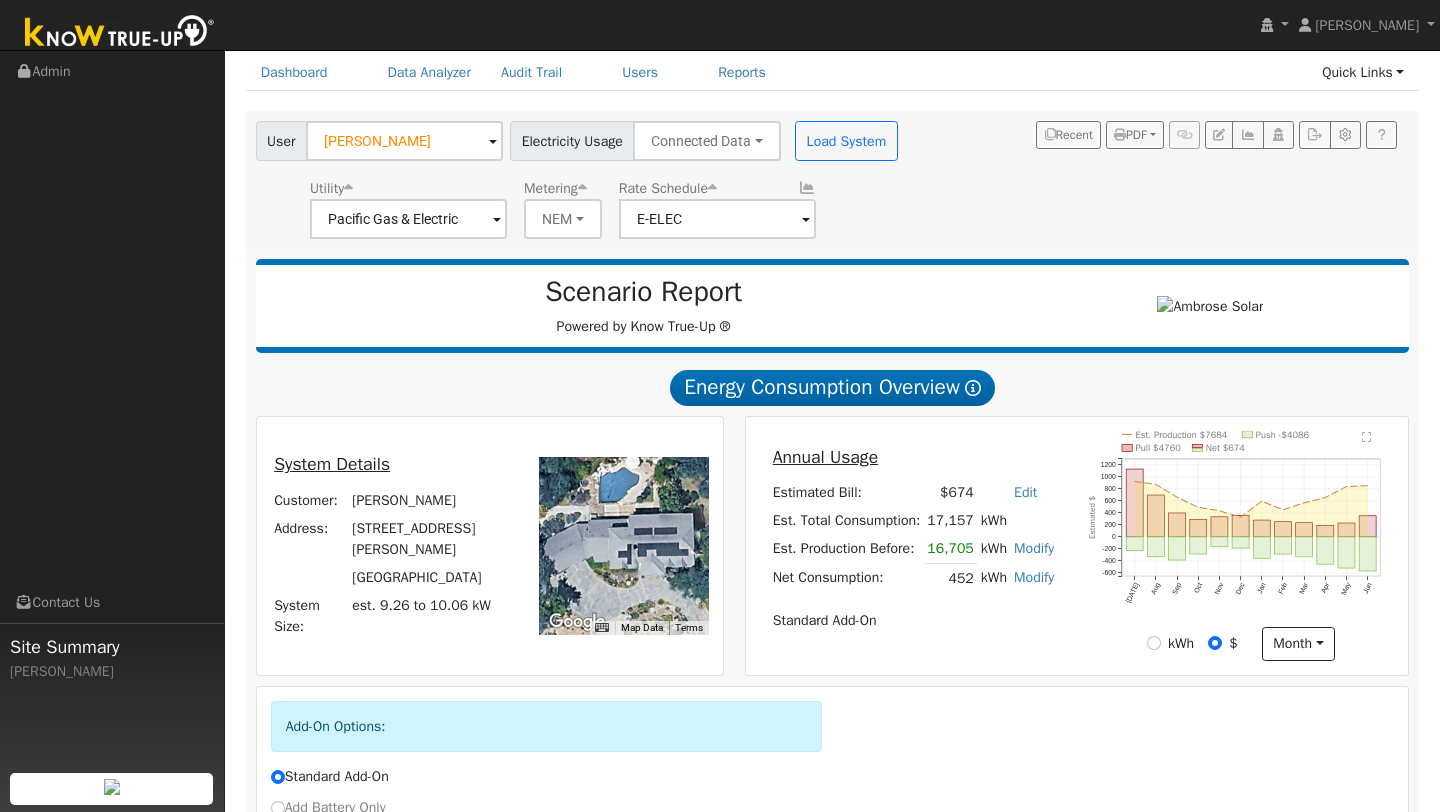 click on "Scenario Report  Powered by Know True-Up ®   Energy Consumption Overview  Show Help  This analysis uses information about your recent energy consumption to recommend the ideal amount of battery storage based upon your need for energy bill savings and backup power.    You have provided your hourly consumption data, which provides the most accurate battery storage recommendation to meet your energy goals.  Your annual energy consumption is  452 kWh  and your estimated annual cost for this power is  $674 Your highest energy usage month is  July , and your lowest energy usage month is  May System Details Customer: Jay Schiffman Address: 8043 Chris Court Granite Bay, CA 95746 System Size: est. 9.26 to 10.06 kW ← Move left → Move right ↑ Move up ↓ Move down + Zoom in - Zoom out Home Jump left by 75% End Jump right by 75% Page Up Jump up by 75% Page Down Jump down by 75% Map Data Imagery ©2025 Airbus, Maxar Technologies Imagery ©2025 Airbus, Maxar Technologies 10 m  Terms Annual Usage Estimated Bill: 0" 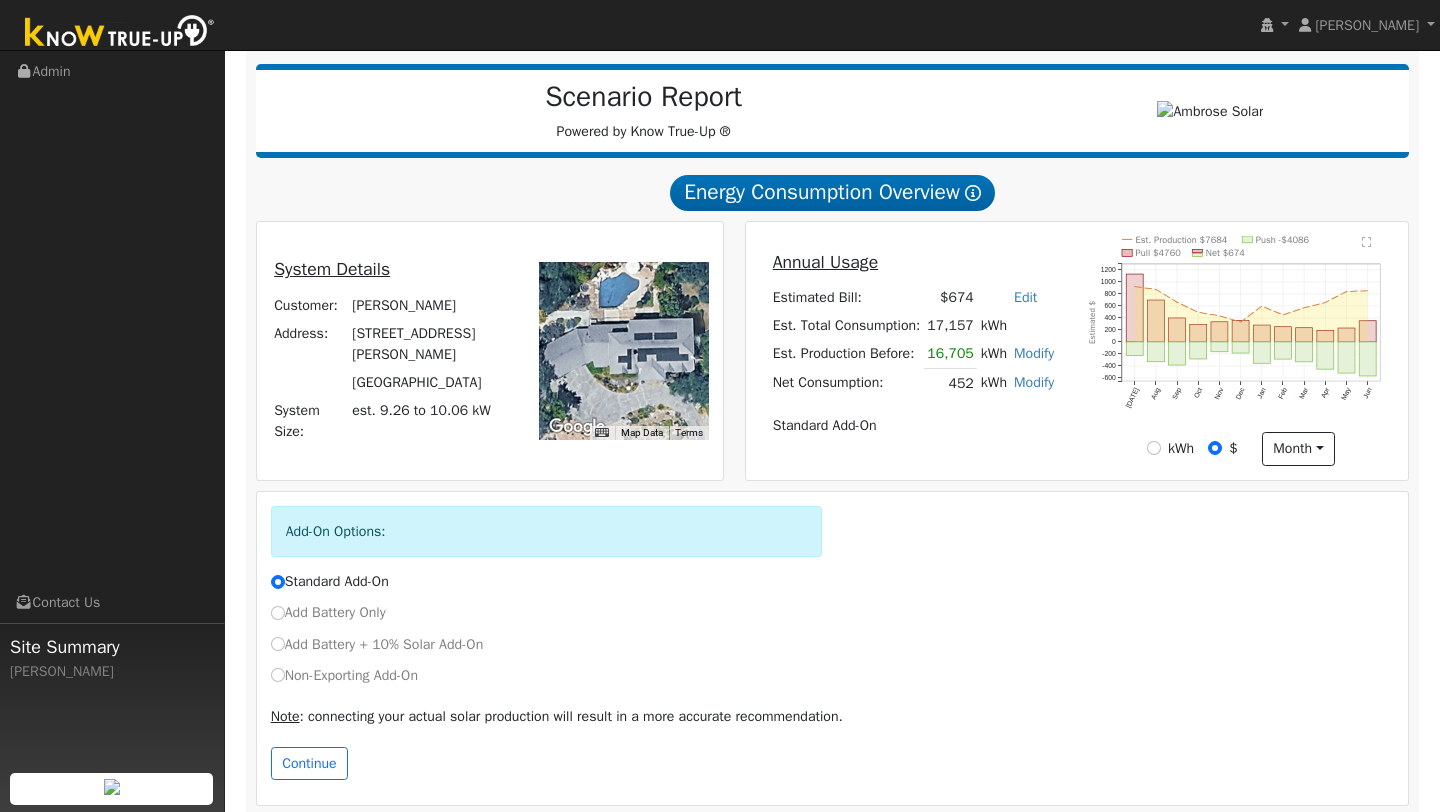 scroll, scrollTop: 288, scrollLeft: 0, axis: vertical 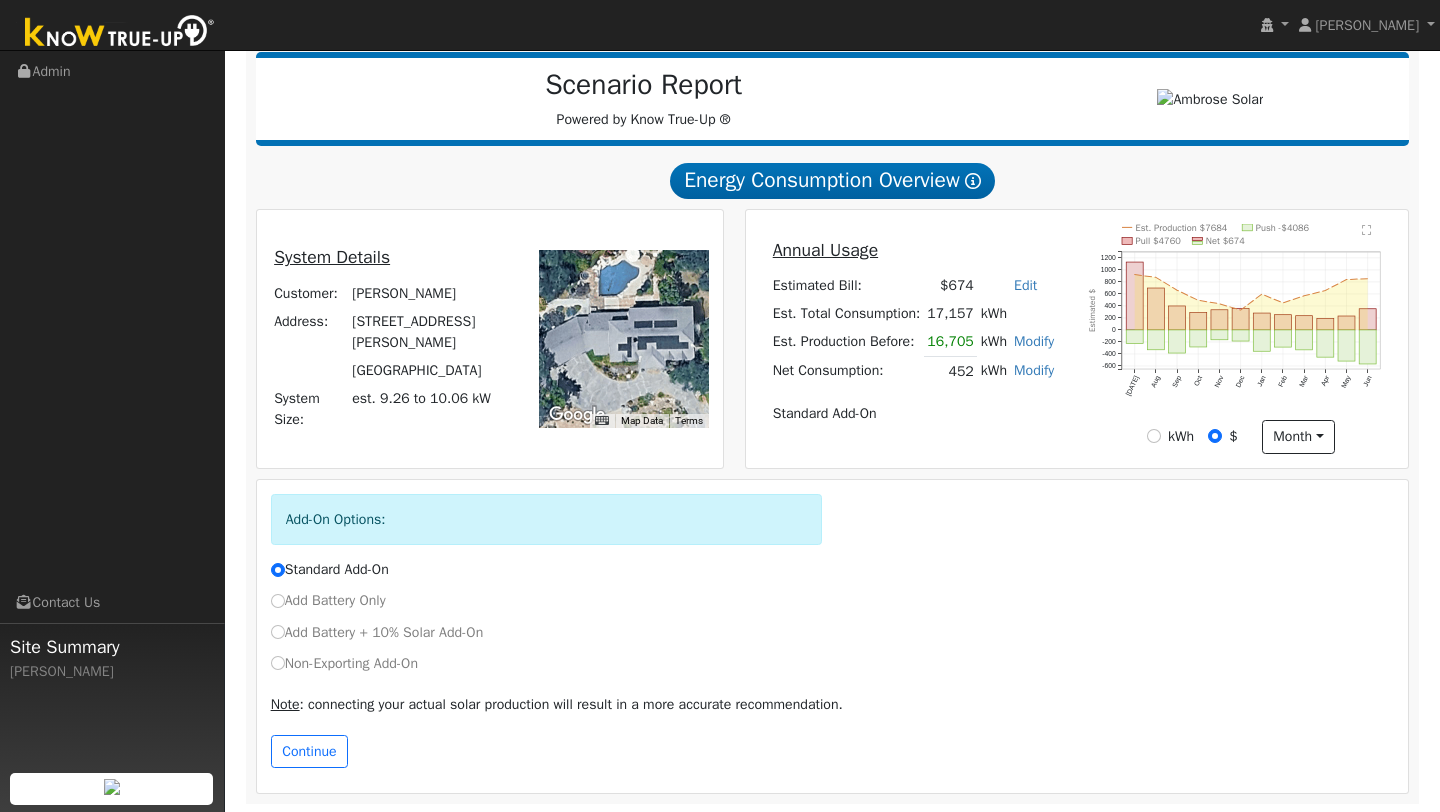 click on "kWh" at bounding box center (1170, 436) 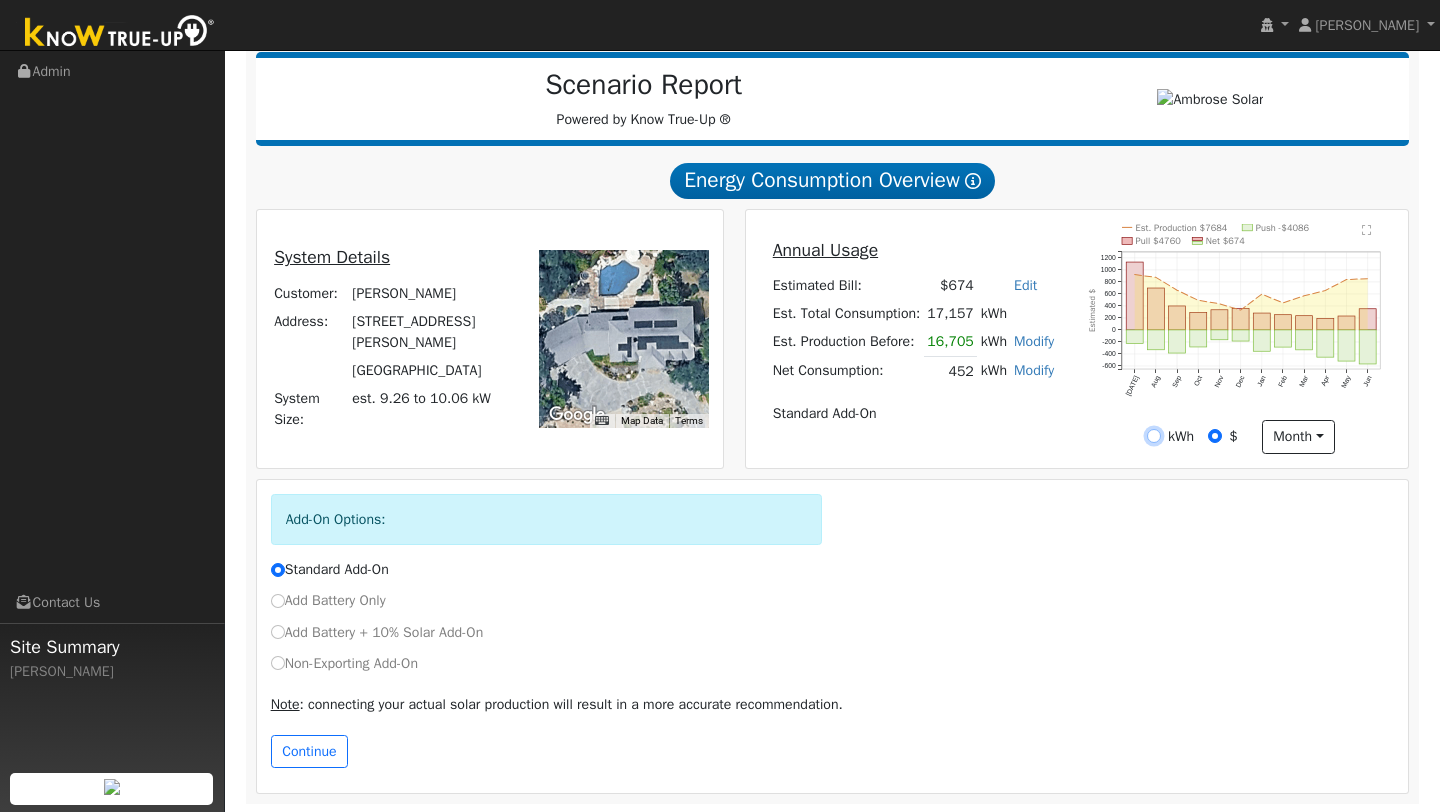 click on "kWh" at bounding box center (1154, 436) 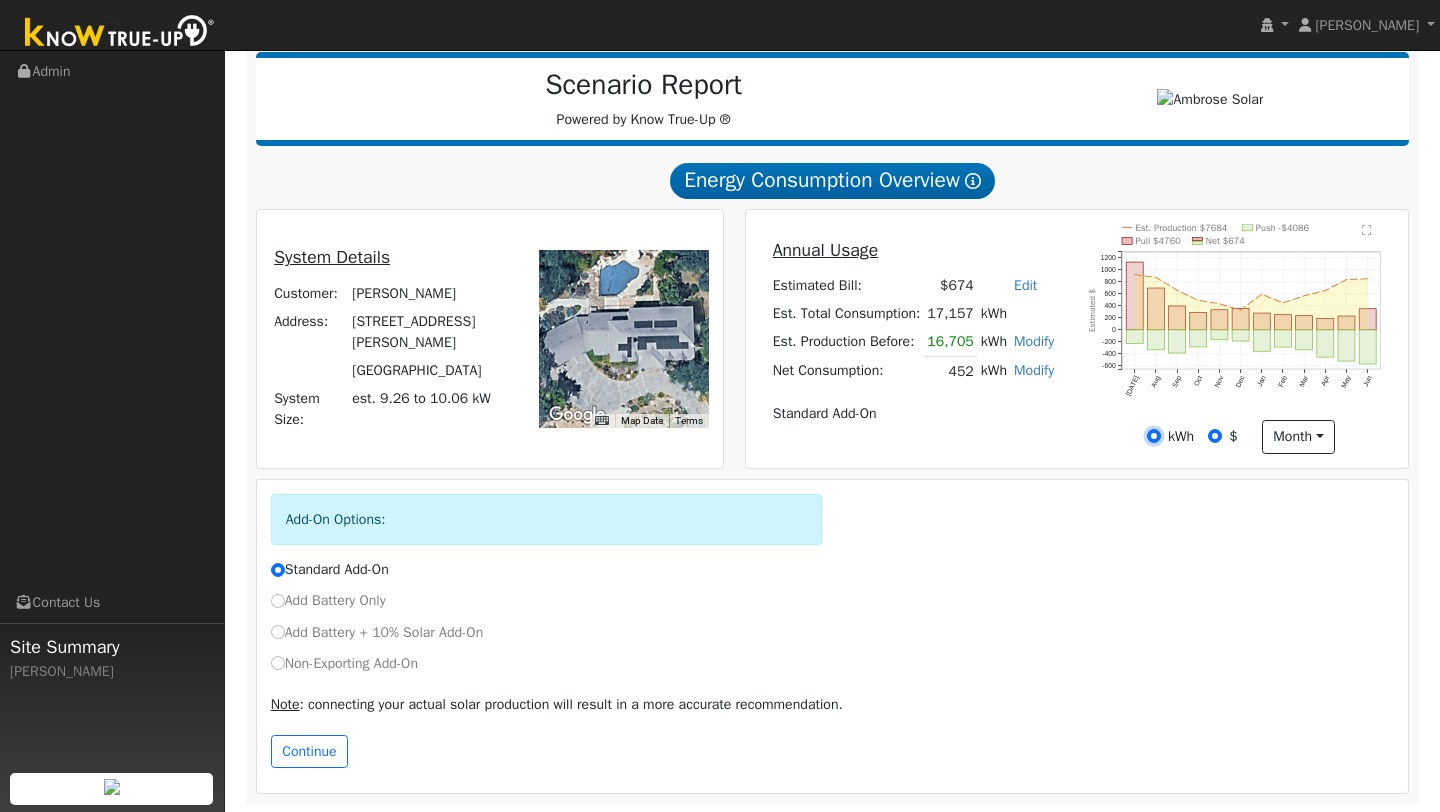 radio on "true" 